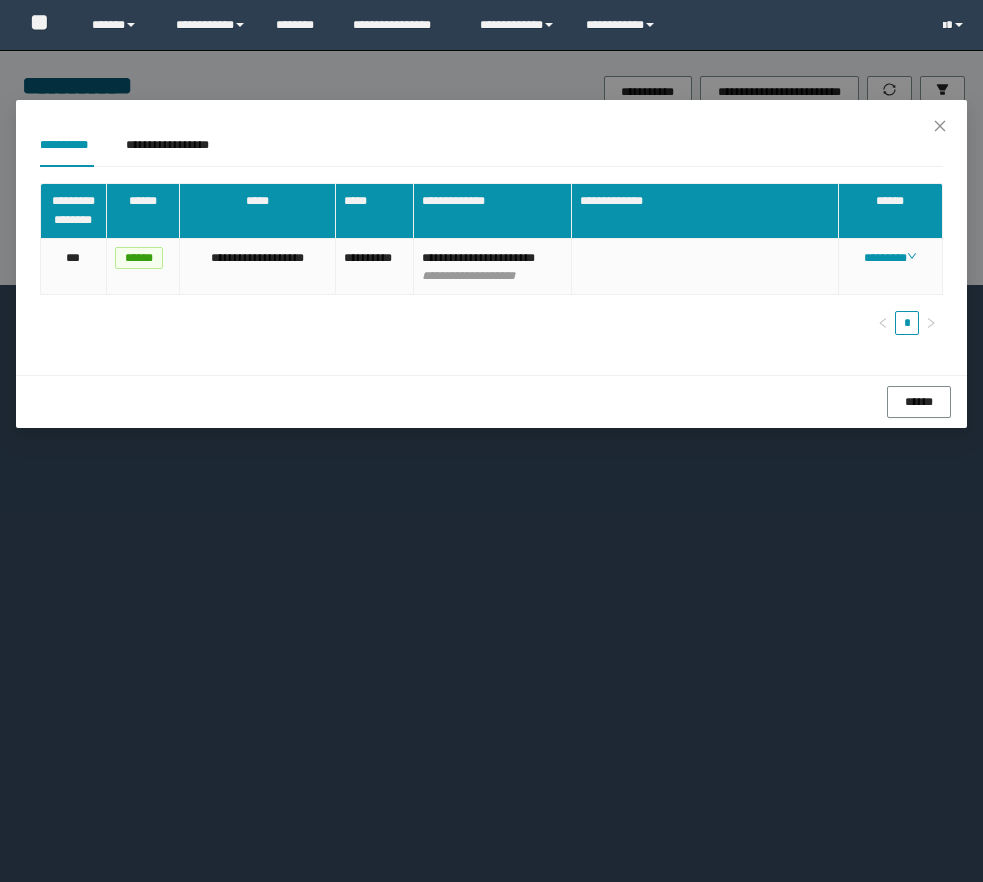 scroll, scrollTop: 0, scrollLeft: 0, axis: both 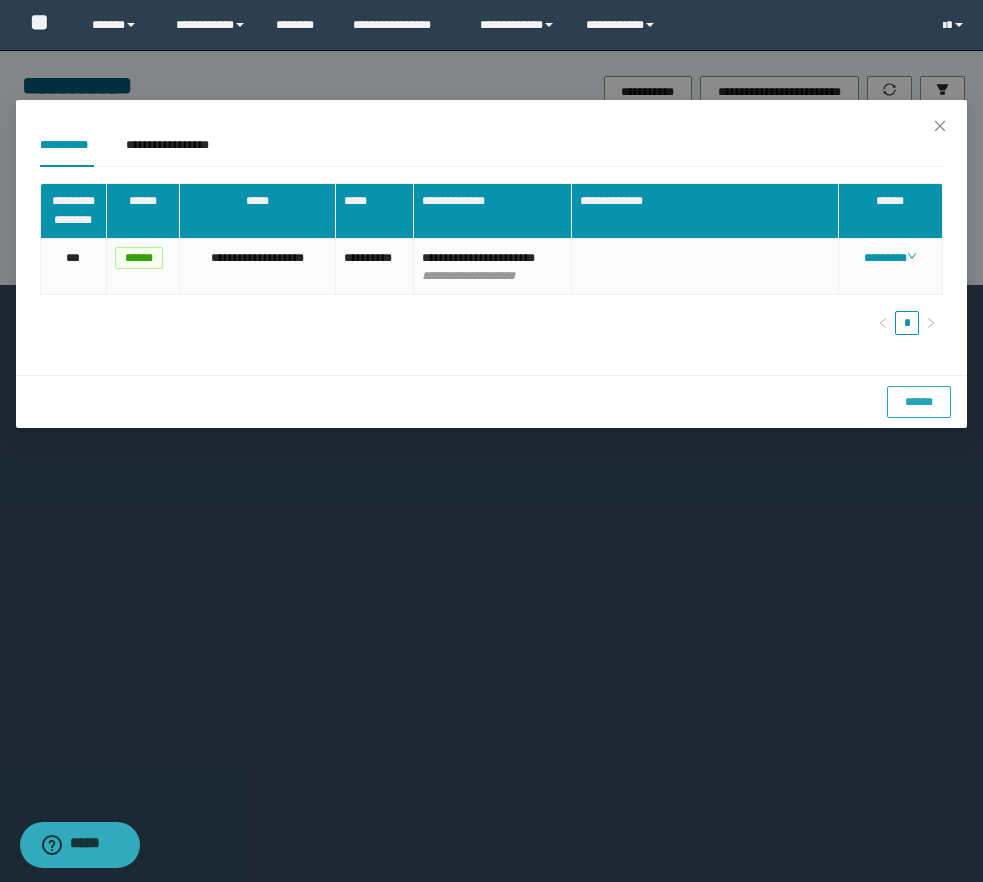 click on "******" at bounding box center (919, 402) 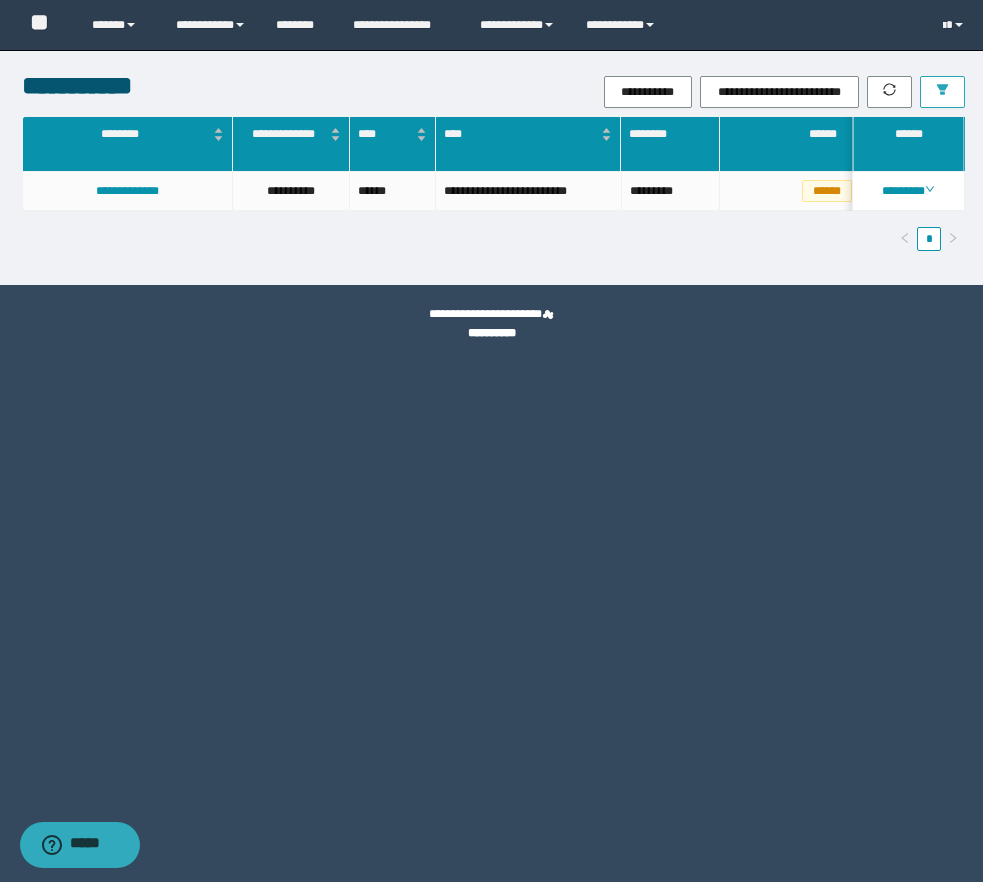 click 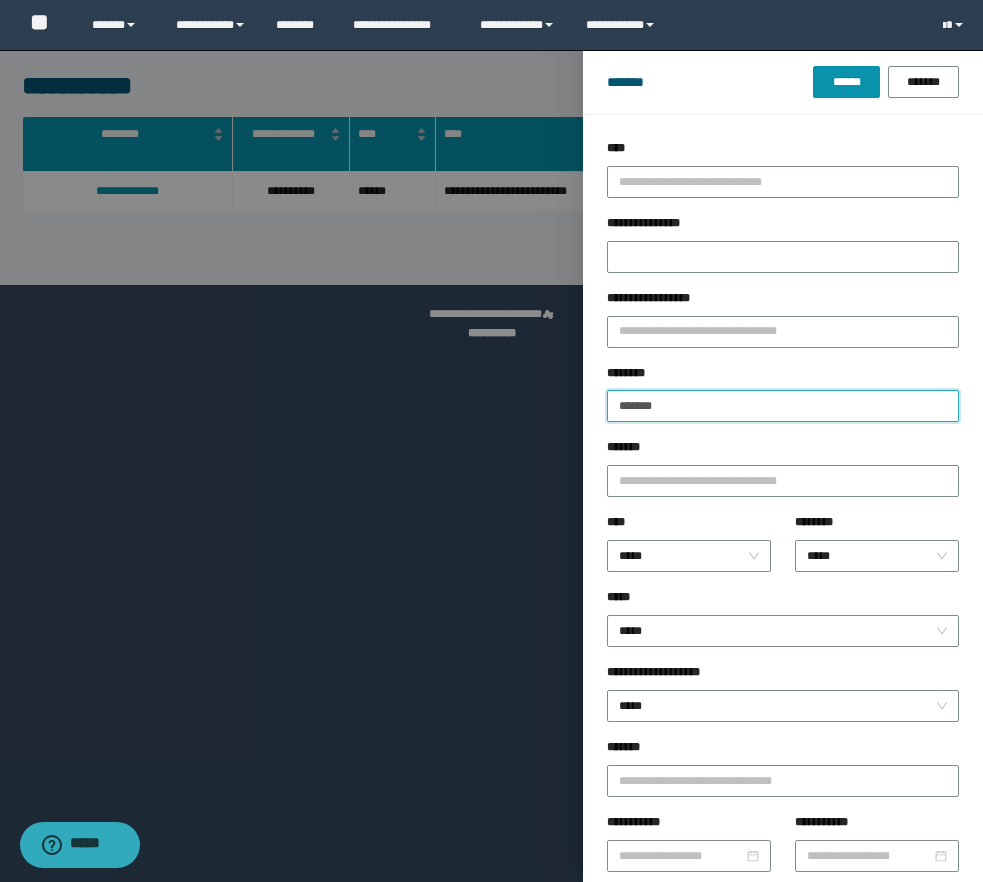click on "*******" at bounding box center (783, 406) 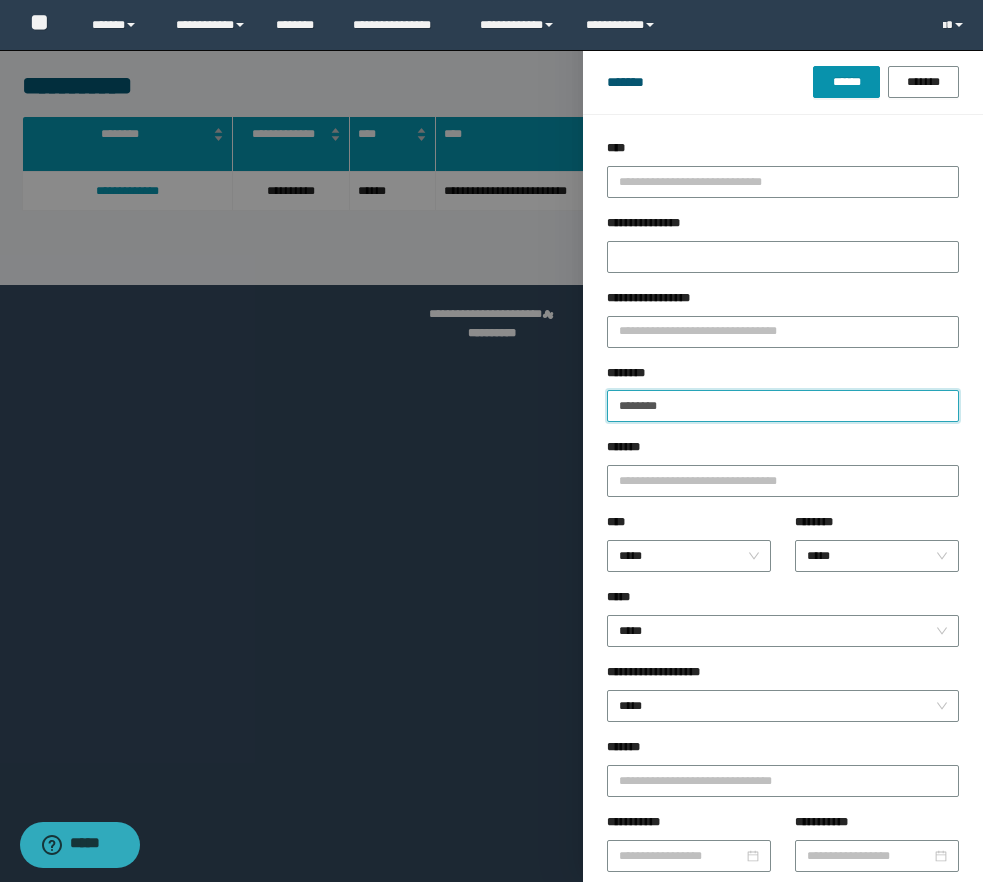 type on "********" 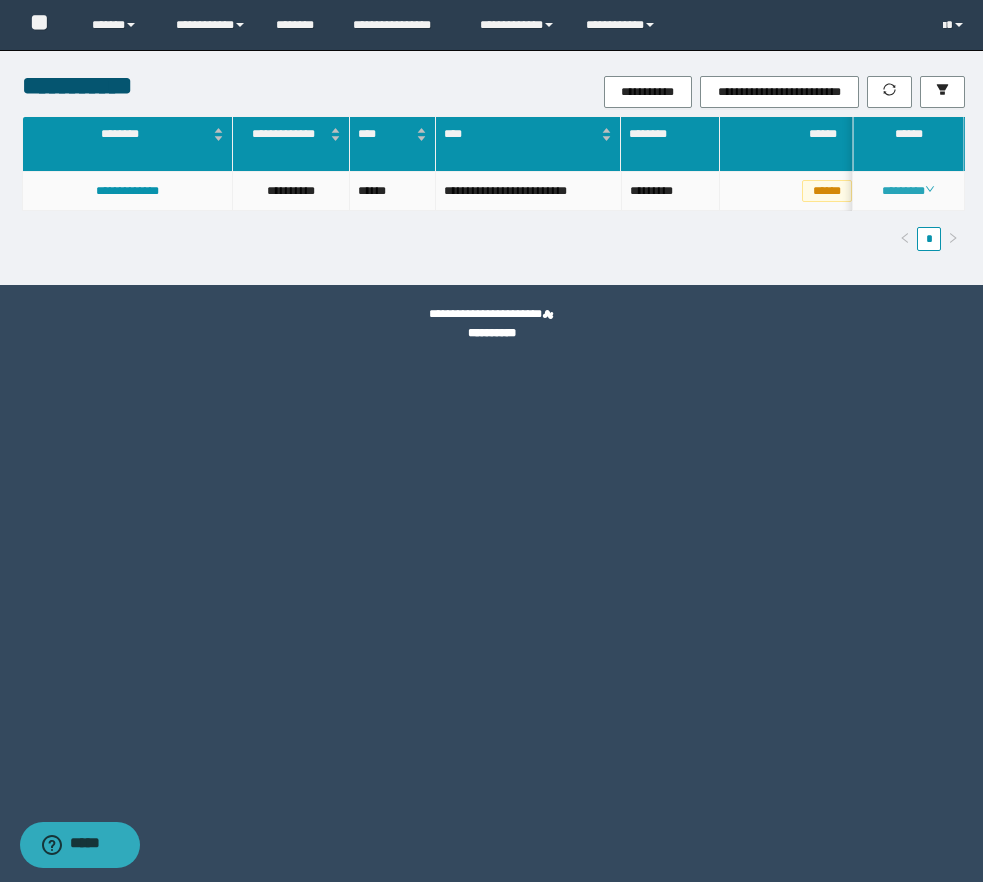 click on "********" at bounding box center [908, 191] 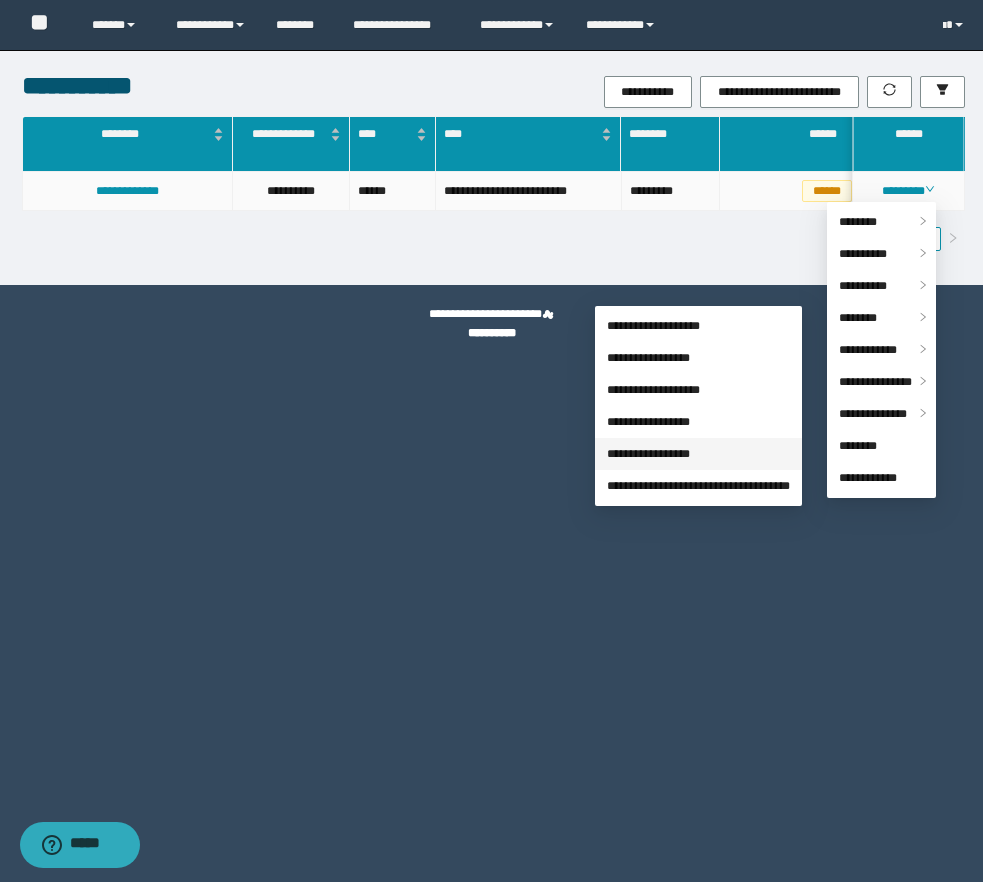 click on "**********" at bounding box center (648, 454) 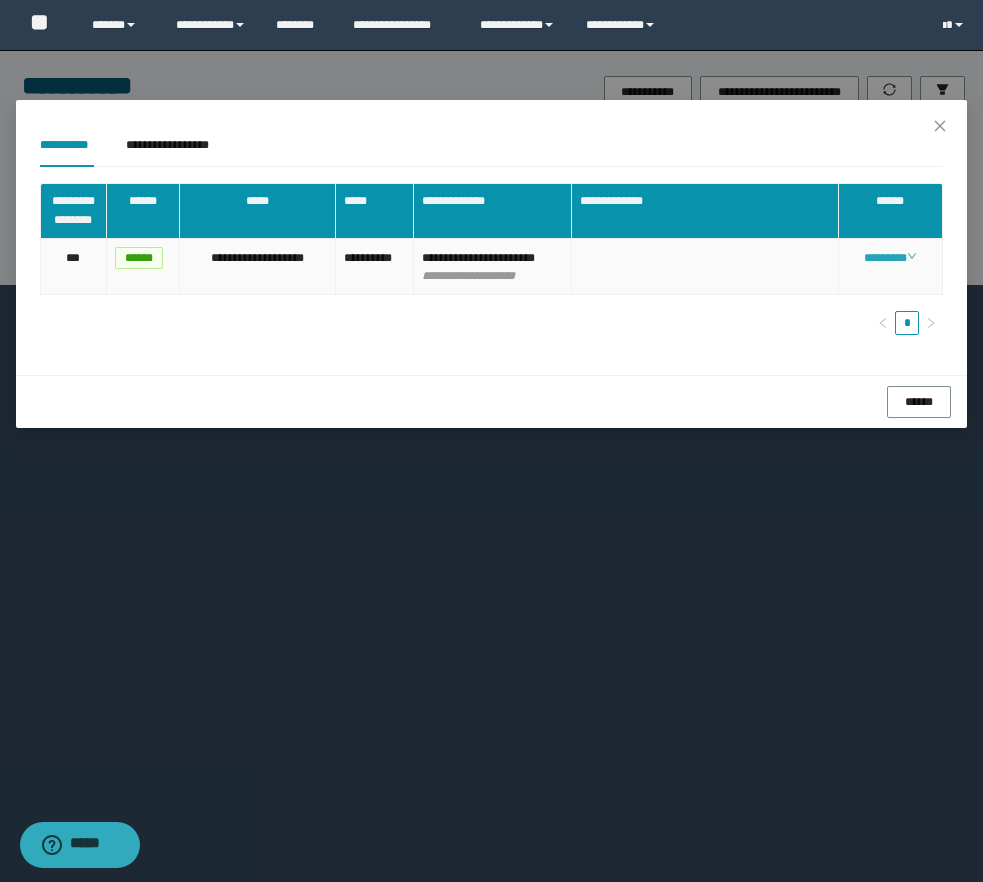 click on "********" at bounding box center (890, 258) 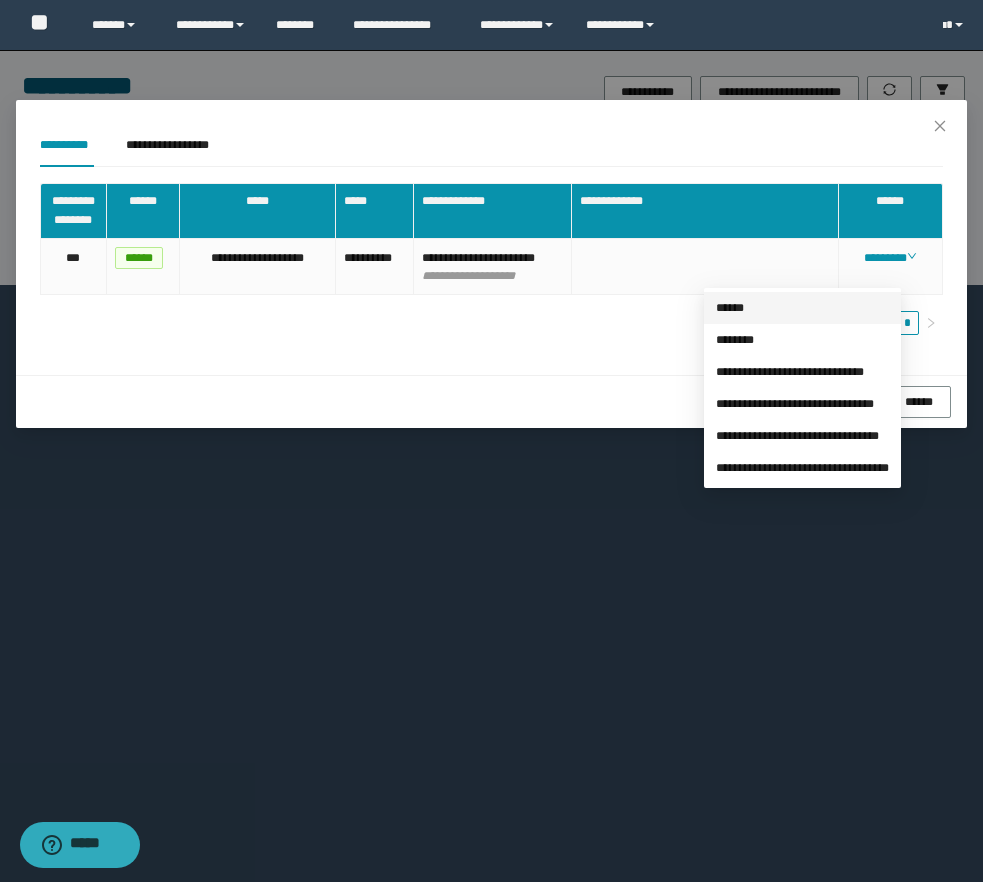 click on "******" at bounding box center [730, 308] 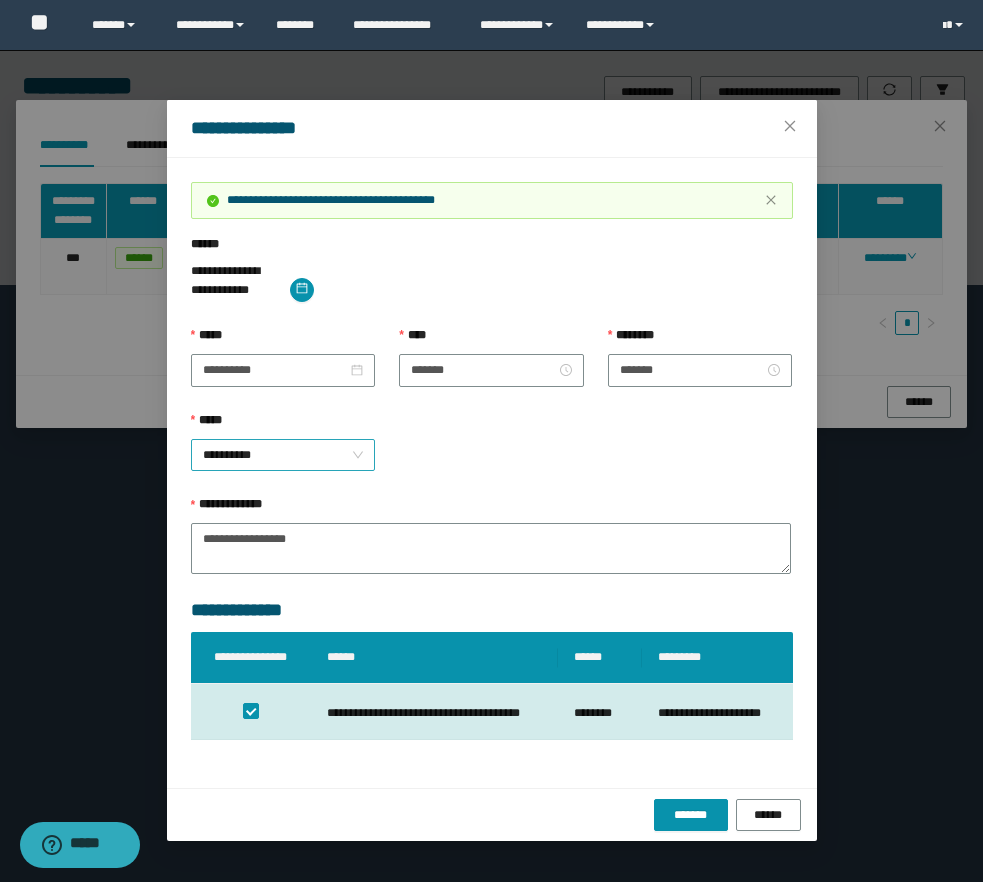 click on "**********" at bounding box center [283, 455] 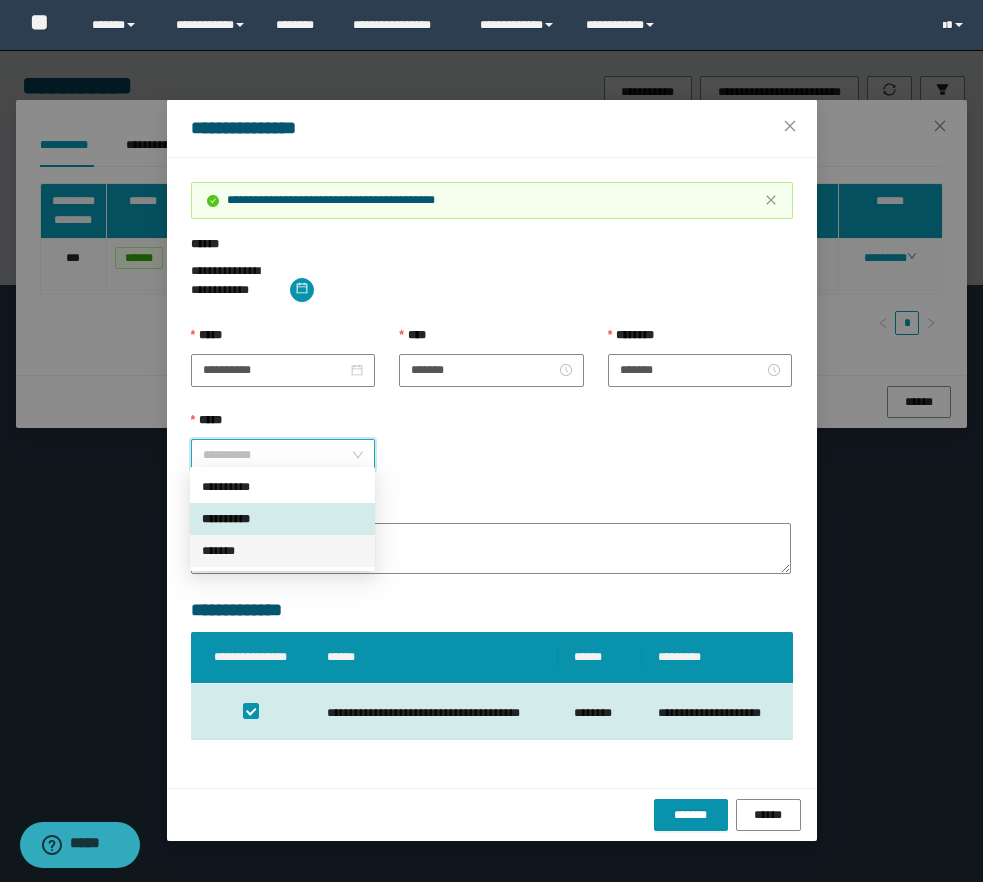 click on "*******" at bounding box center (282, 551) 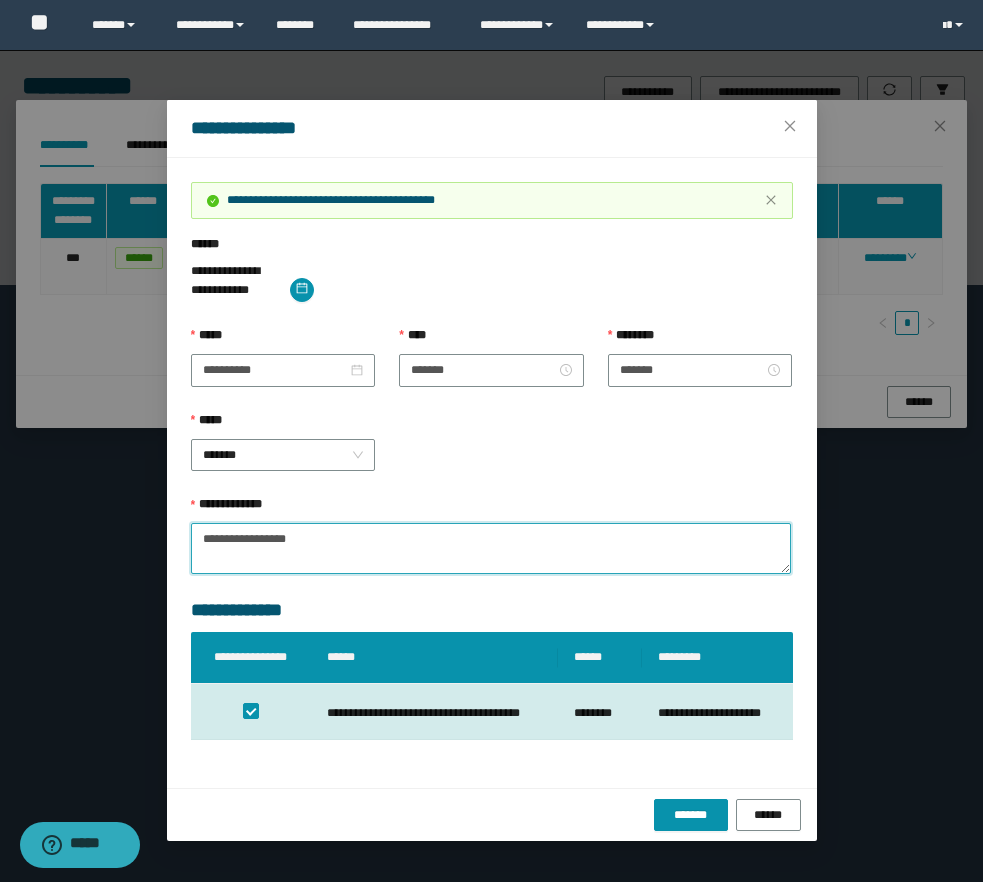 click on "**********" at bounding box center [491, 548] 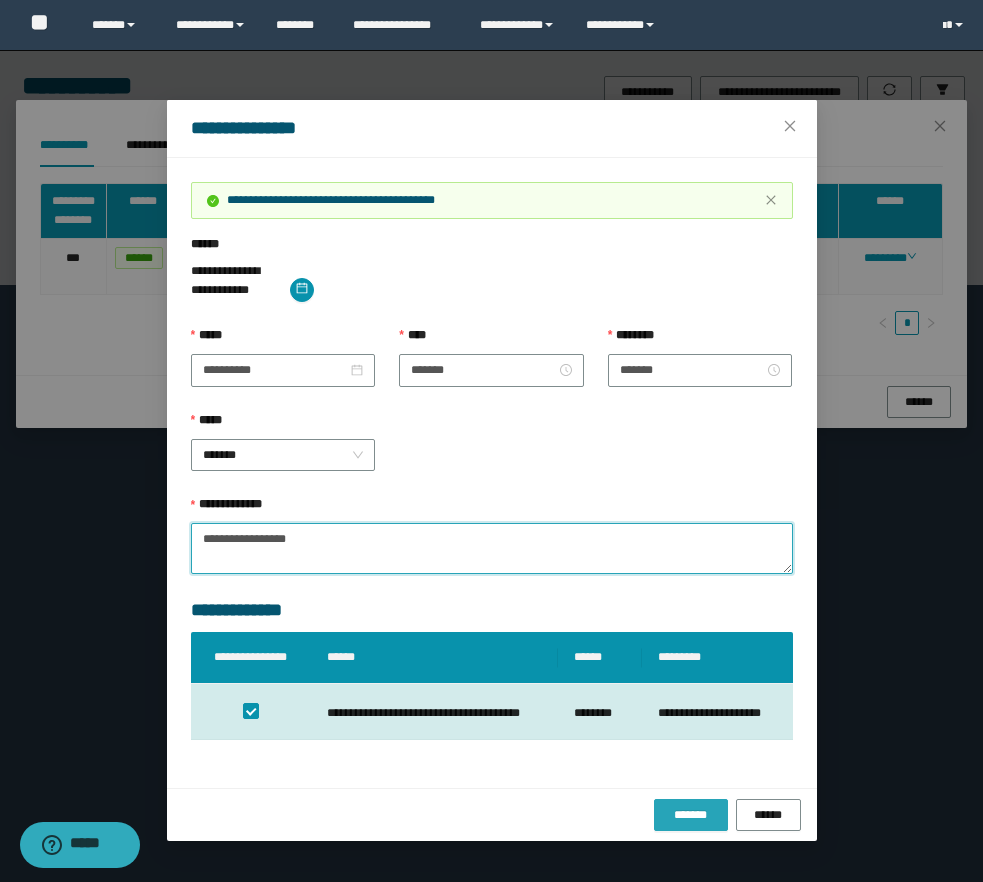 type on "**********" 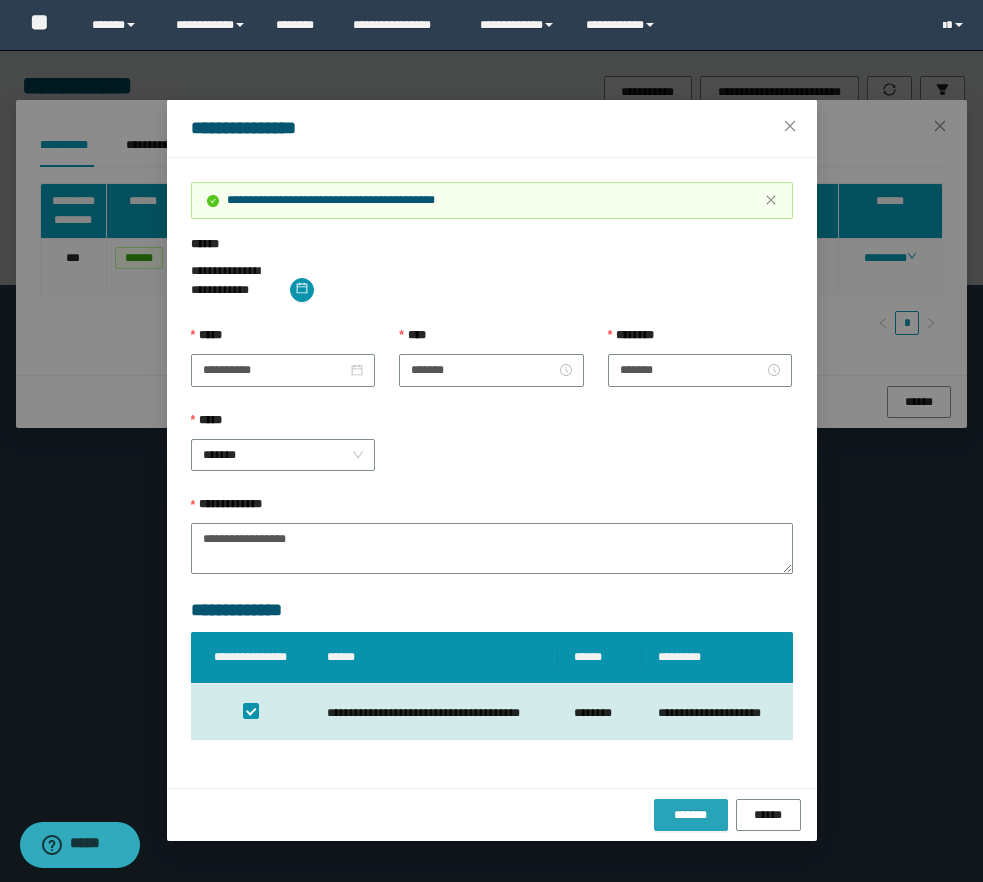 click on "*******" at bounding box center (691, 815) 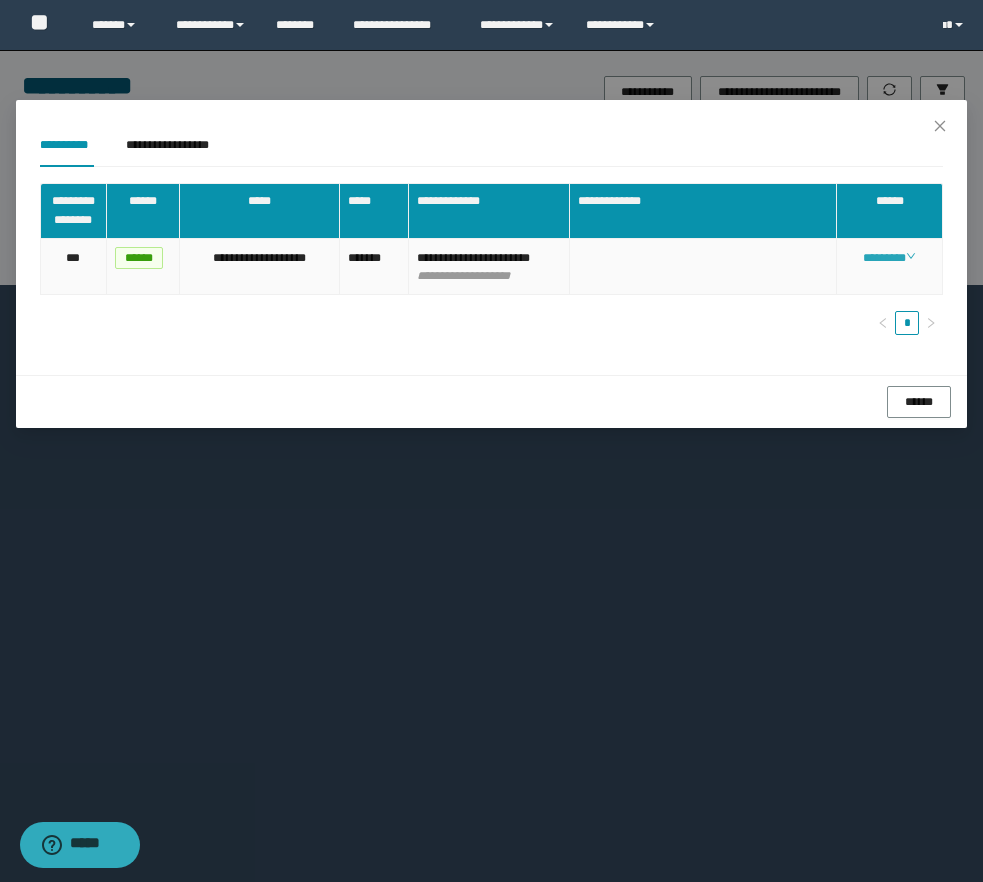 click on "********" at bounding box center [889, 258] 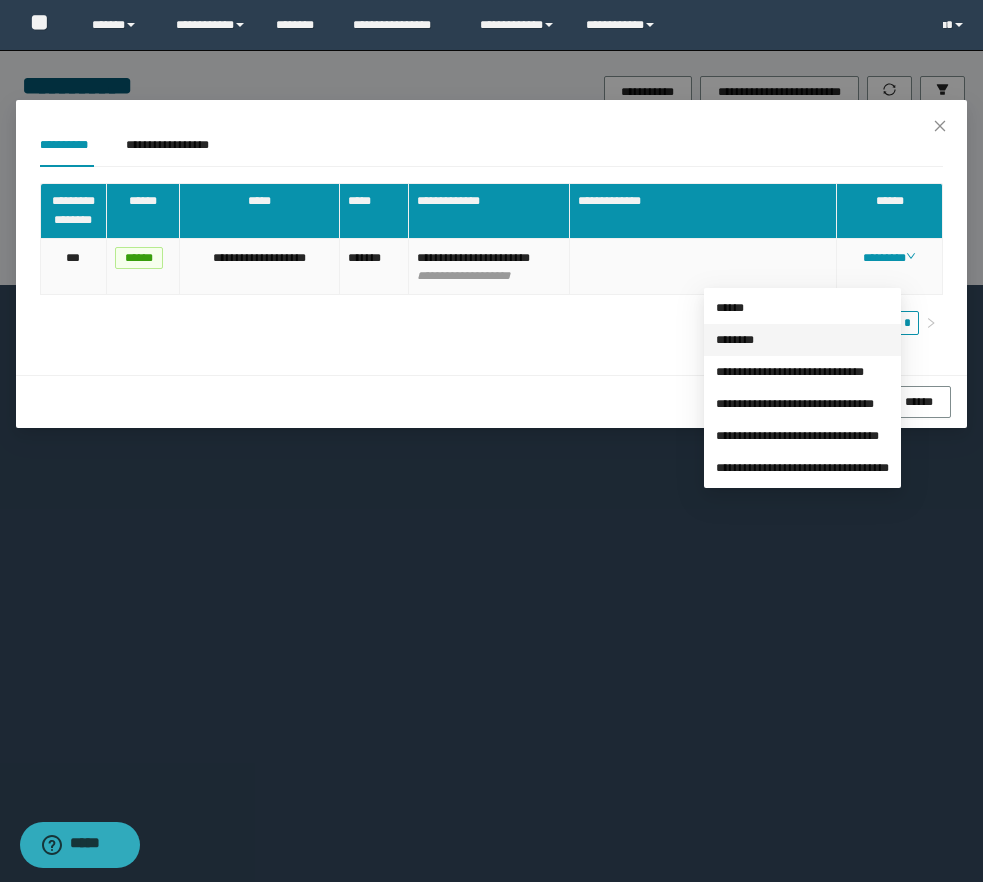 click on "********" at bounding box center (735, 340) 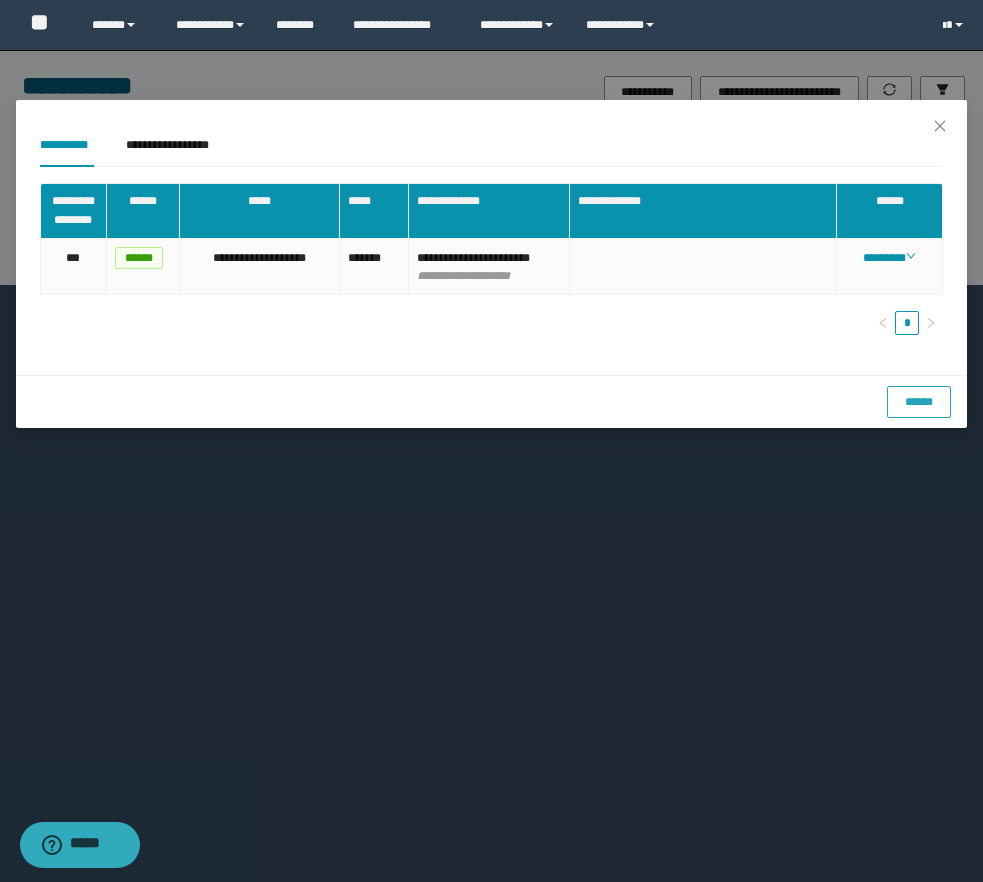 click on "******" at bounding box center [919, 402] 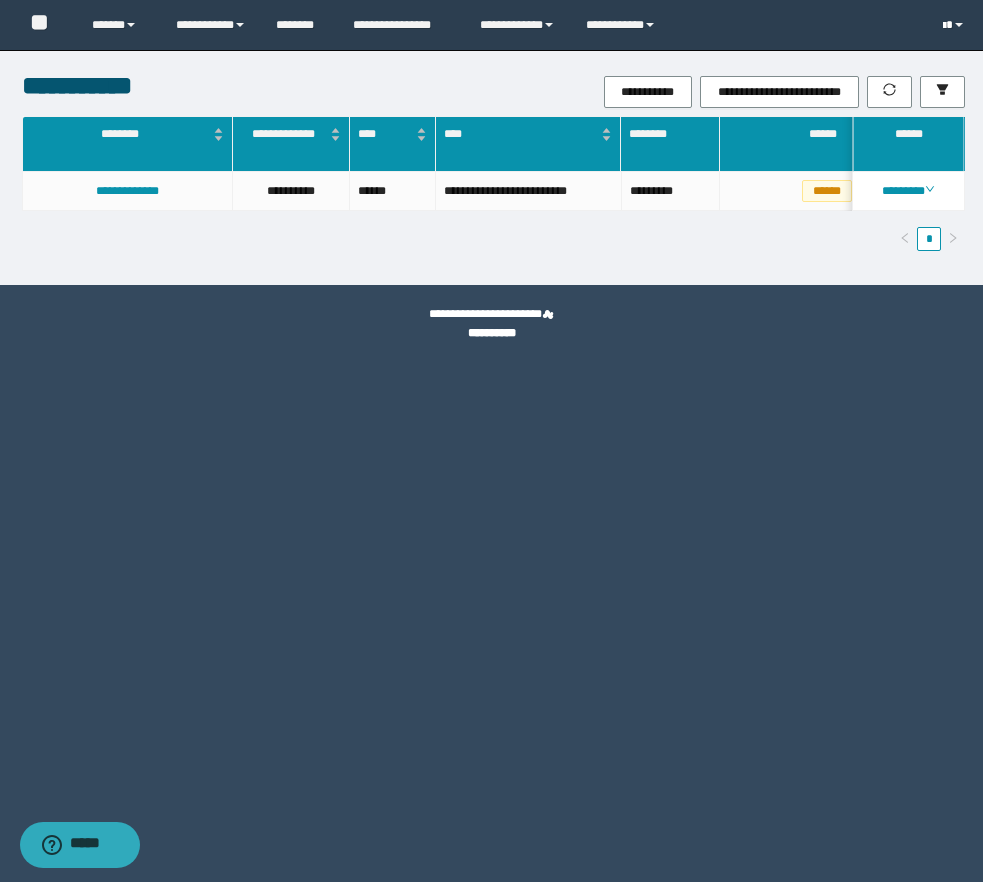 click at bounding box center [955, 25] 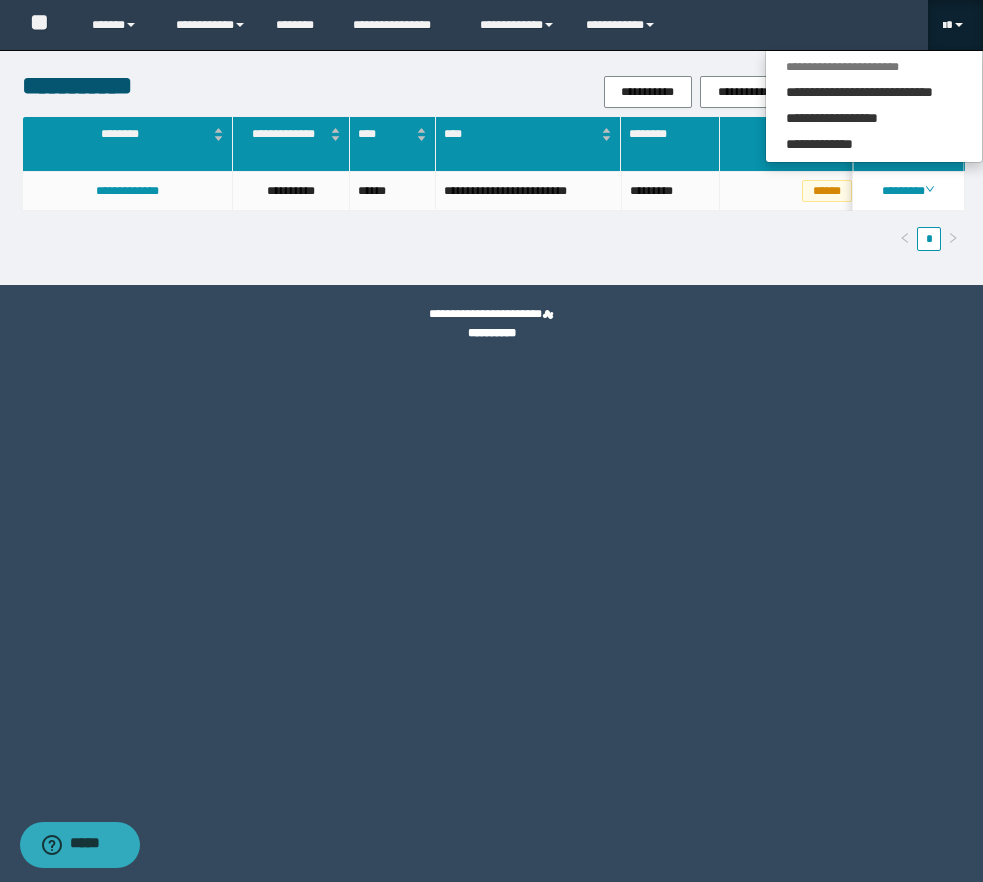 click at bounding box center [944, 26] 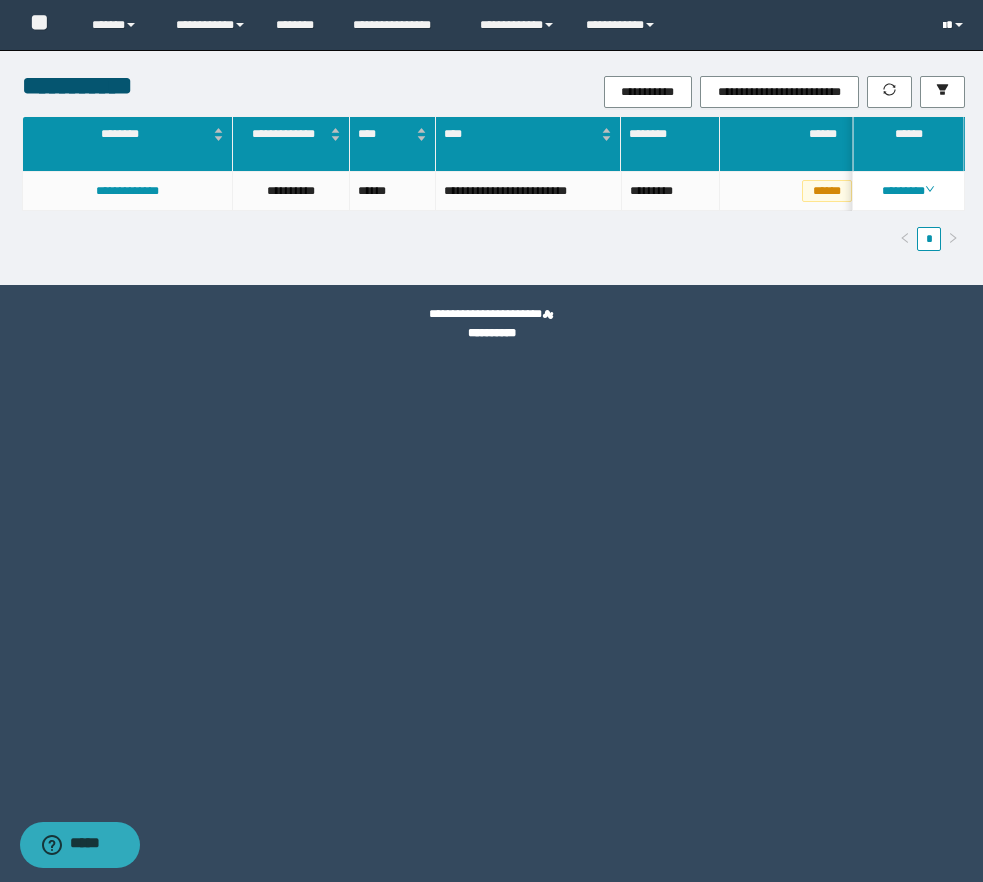 click at bounding box center (944, 26) 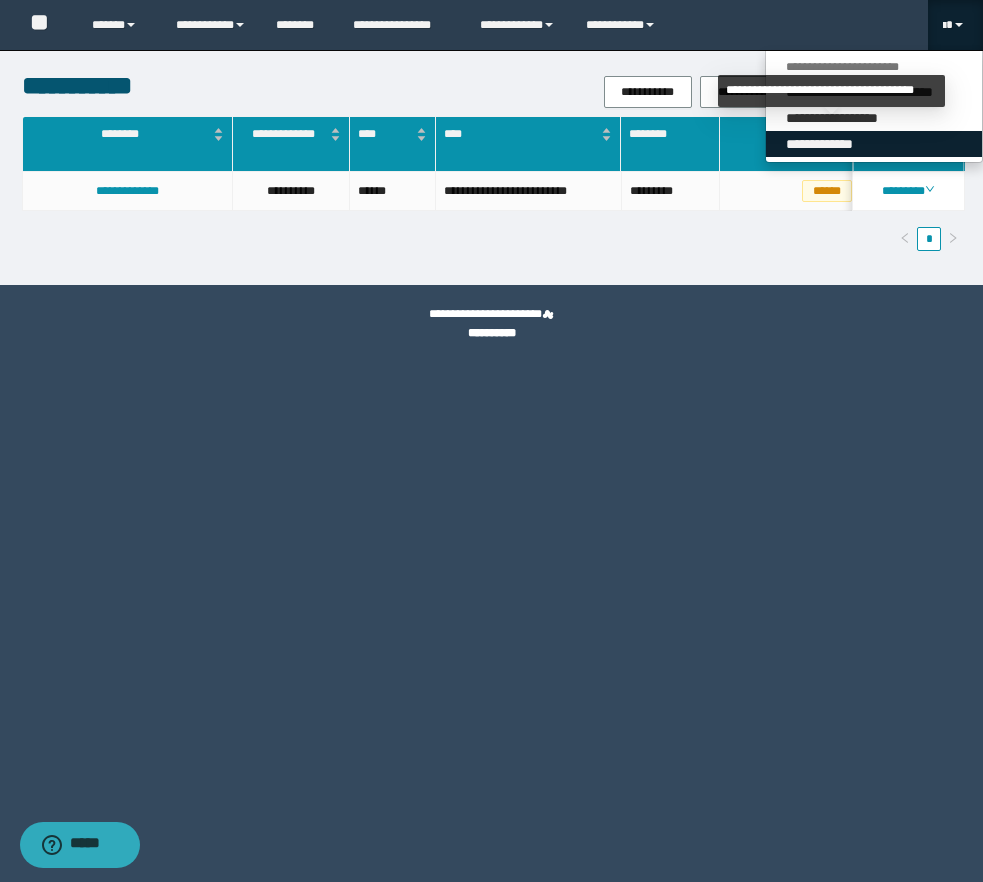 click on "**********" at bounding box center (874, 144) 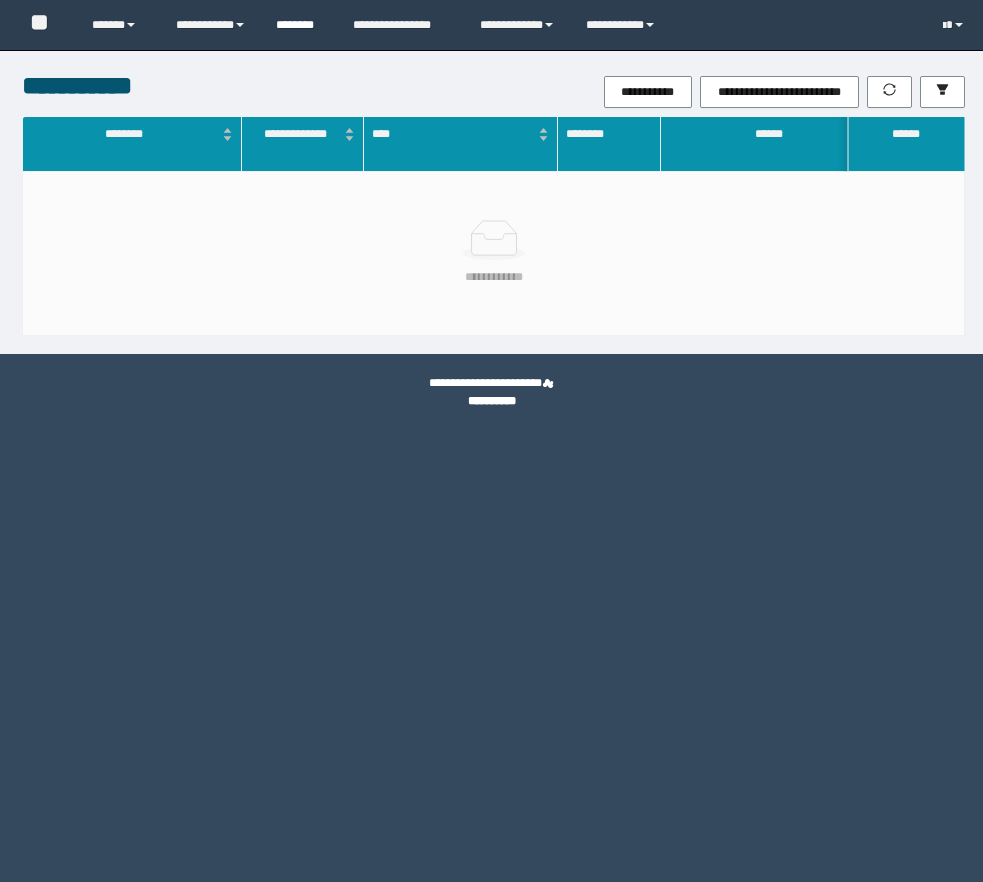 scroll, scrollTop: 0, scrollLeft: 0, axis: both 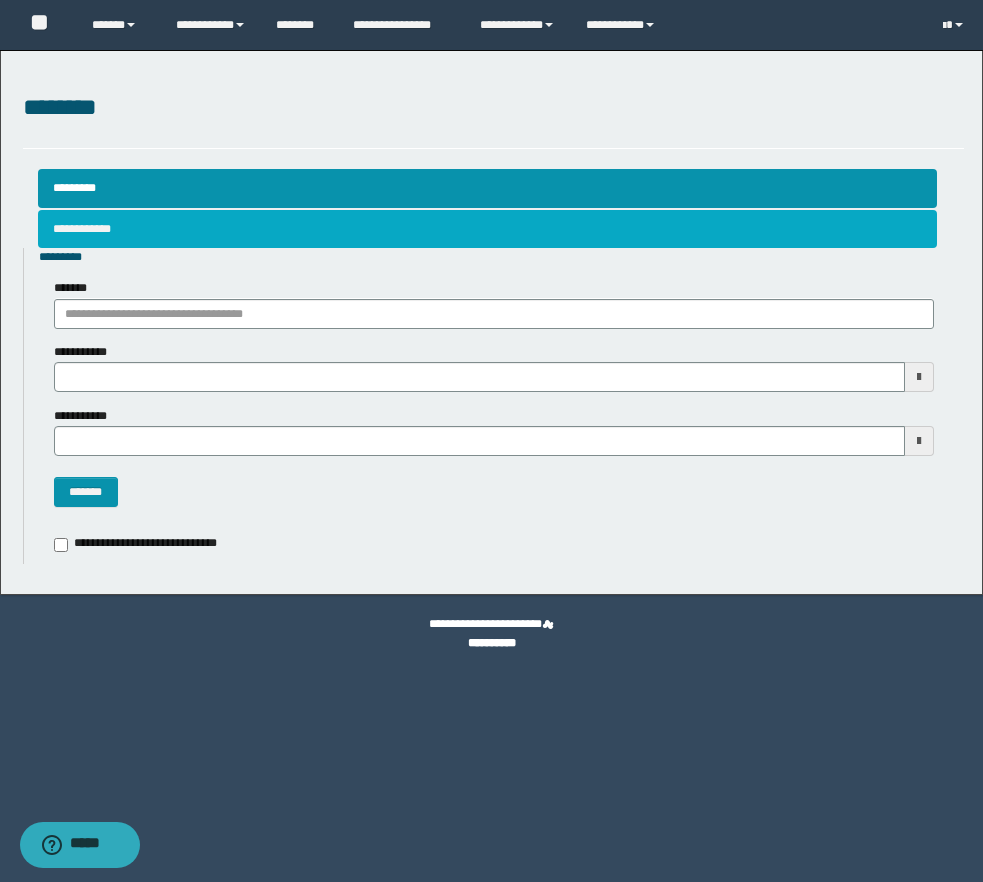 click on "**********" at bounding box center [487, 229] 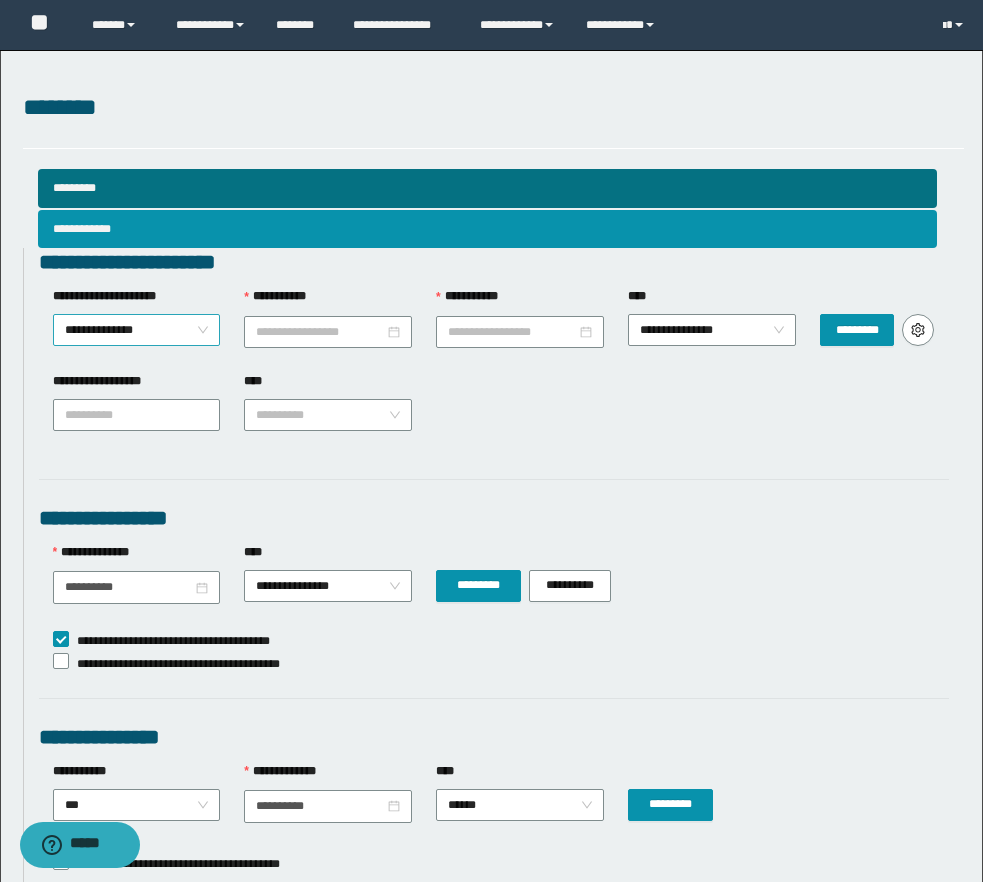 click on "**********" at bounding box center [137, 330] 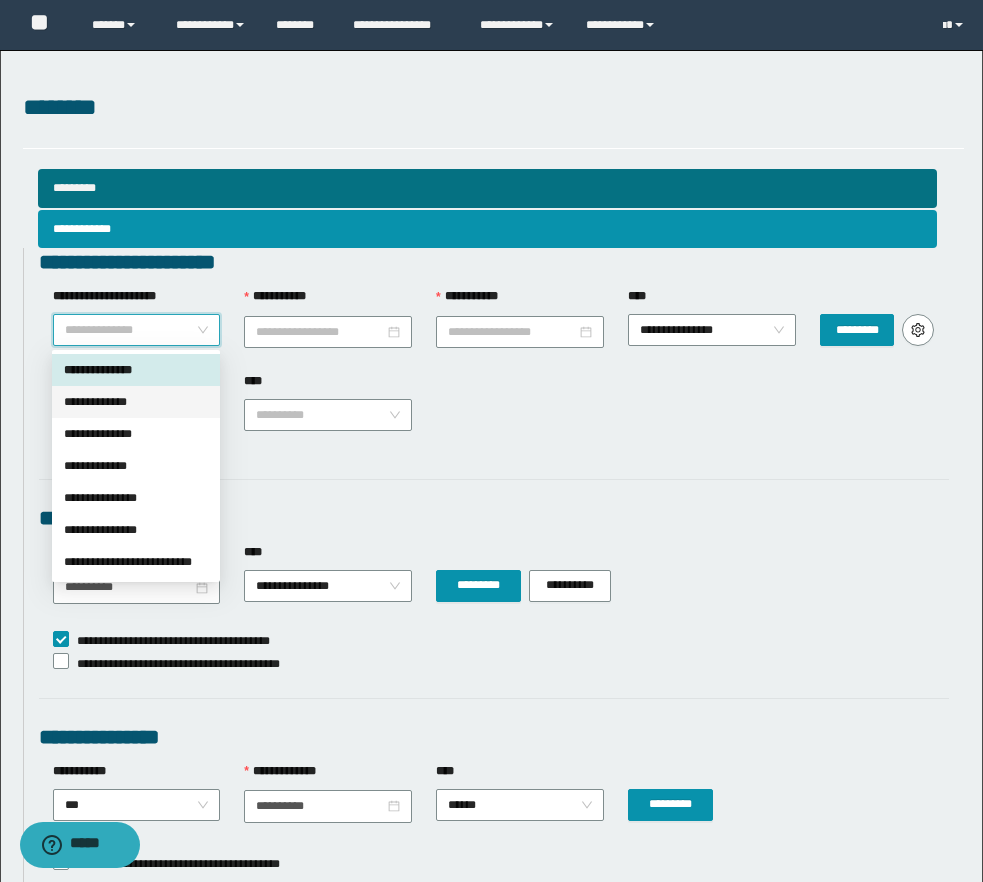 click on "**********" at bounding box center (136, 402) 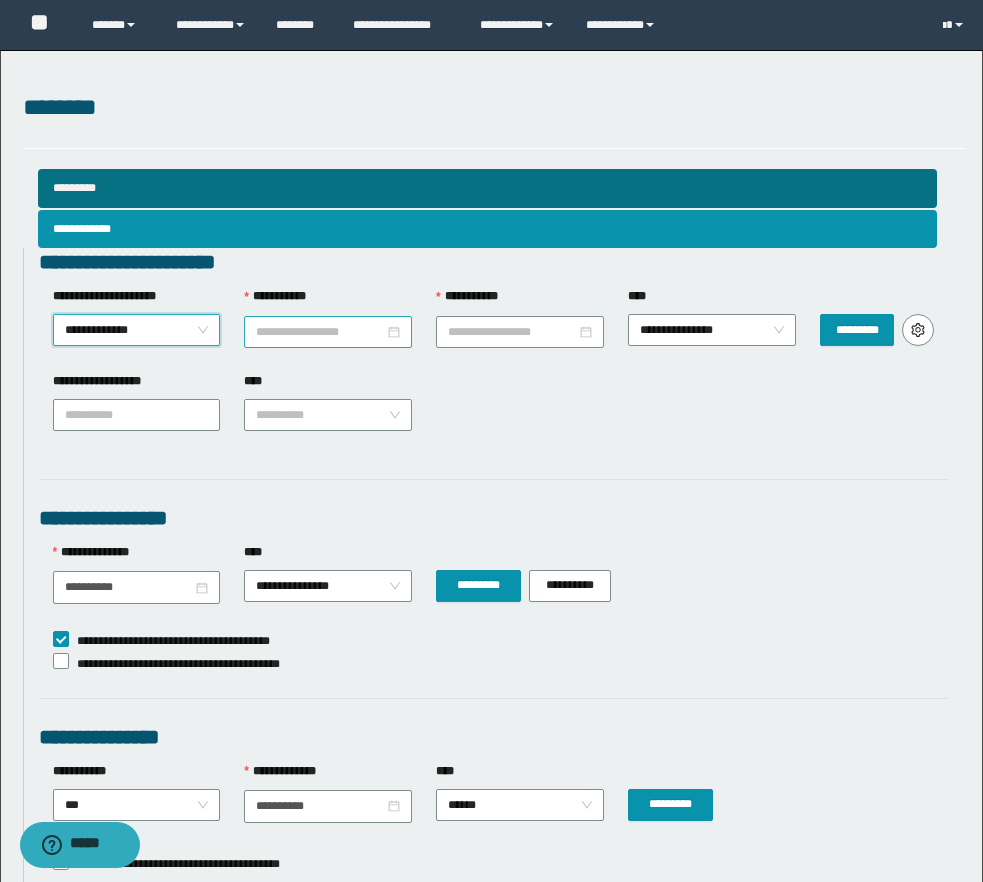 click on "**********" at bounding box center (320, 332) 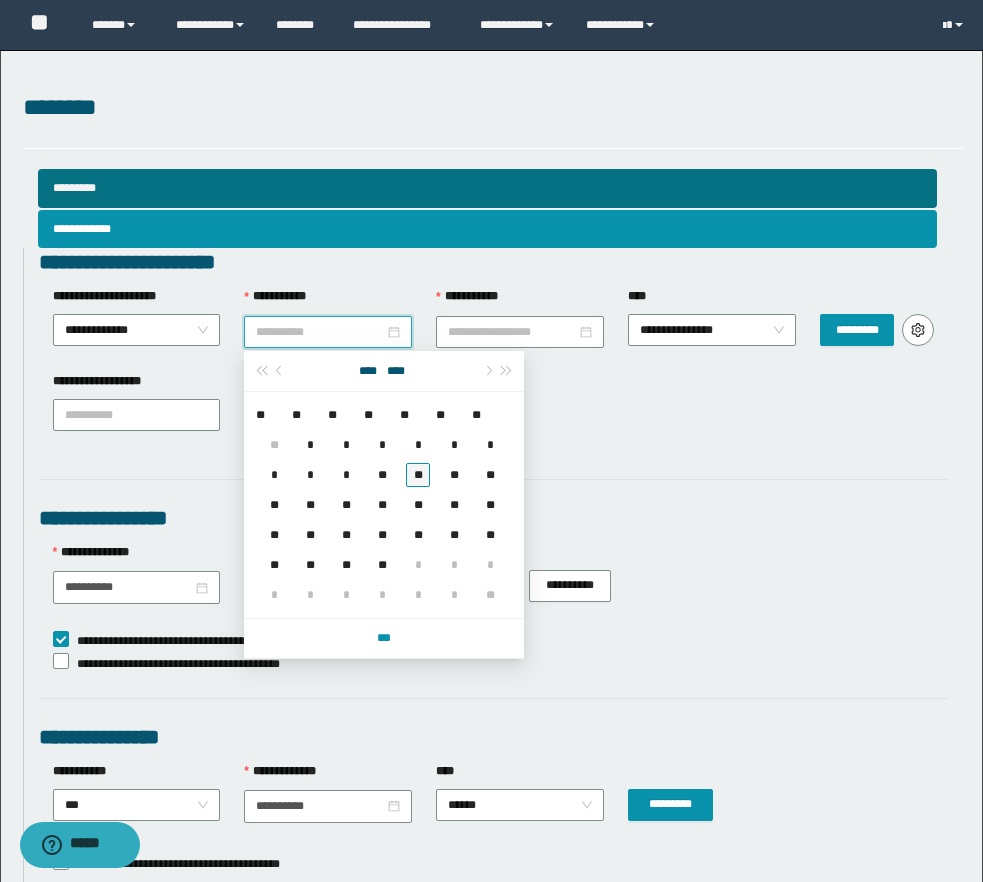 click on "**" at bounding box center (418, 475) 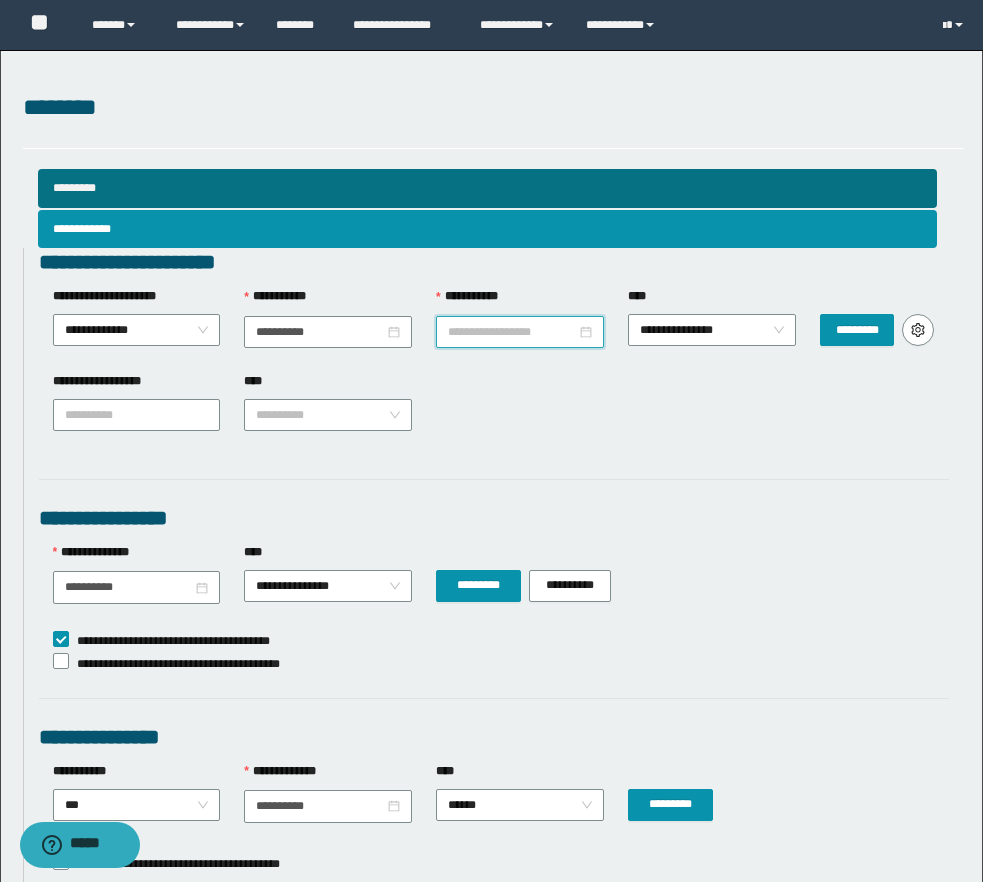 click on "**********" at bounding box center (512, 332) 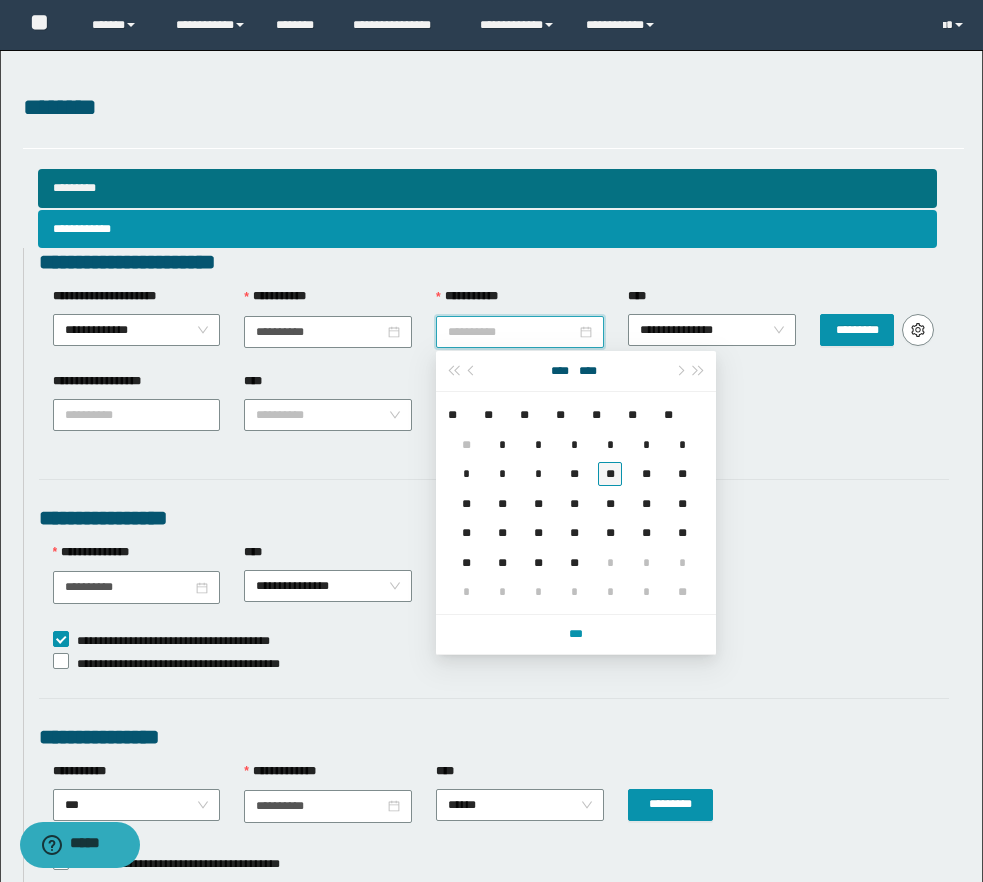 click on "**" at bounding box center [610, 473] 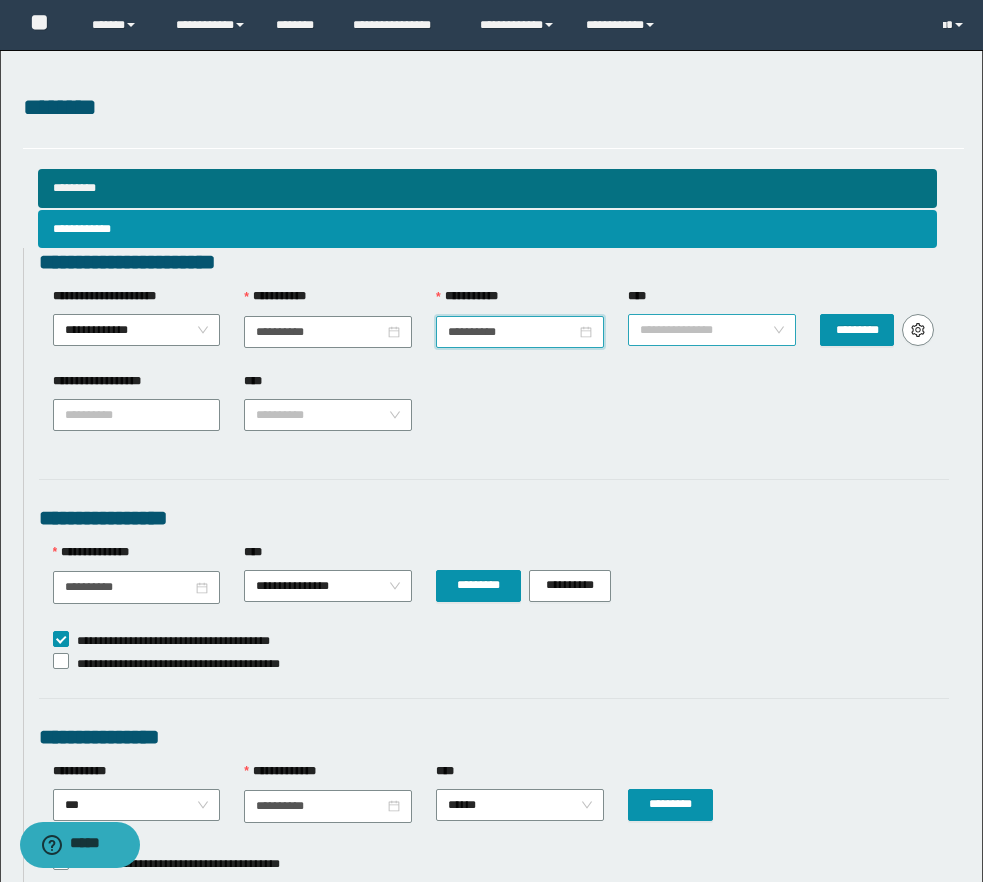 click on "**********" at bounding box center (712, 330) 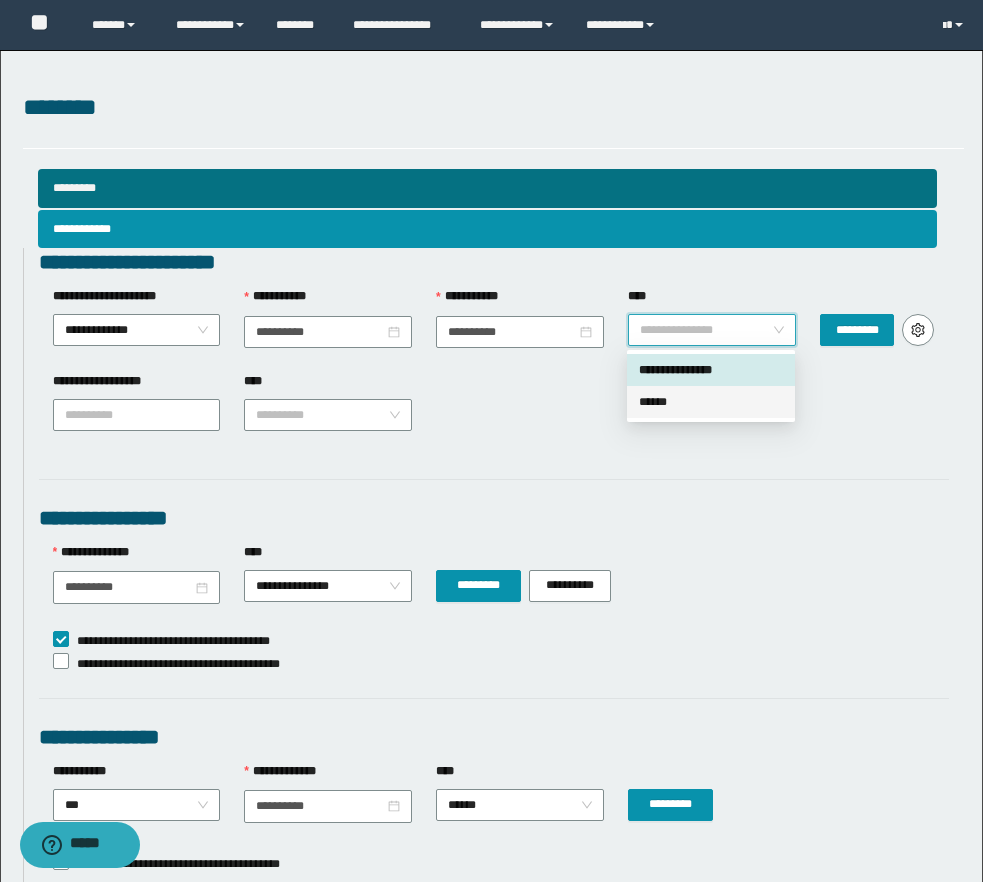 click on "******" at bounding box center (711, 402) 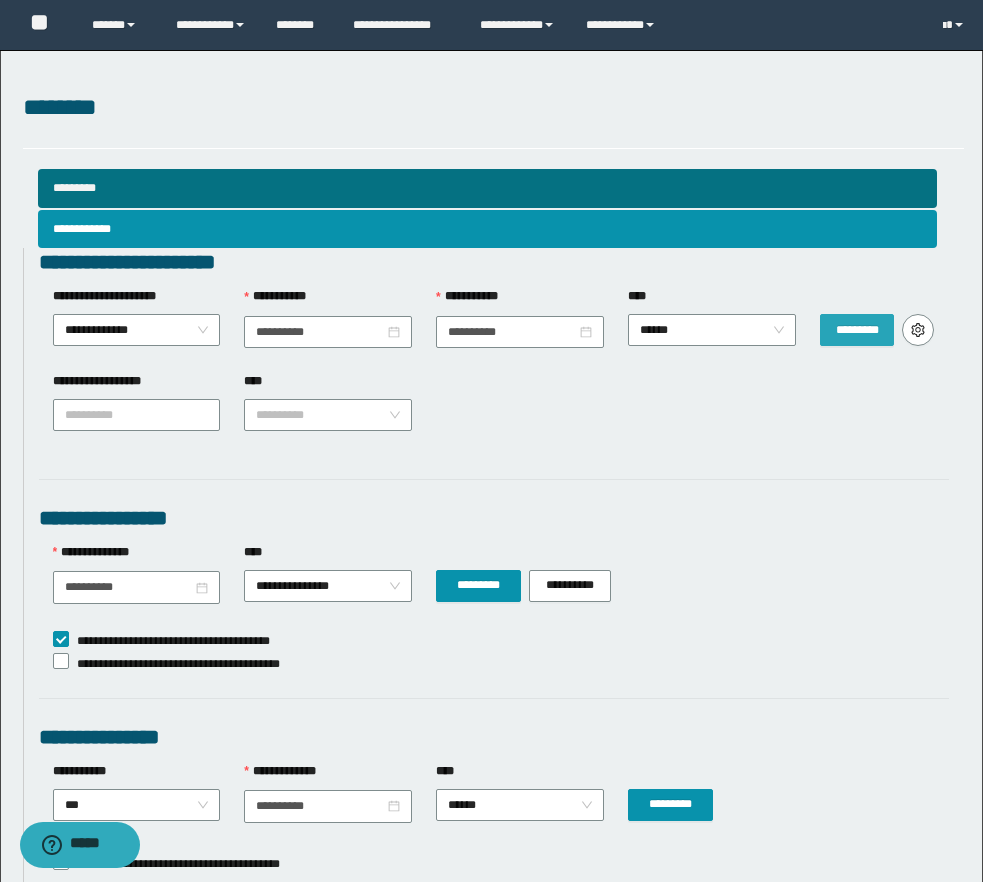click on "*********" at bounding box center (857, 330) 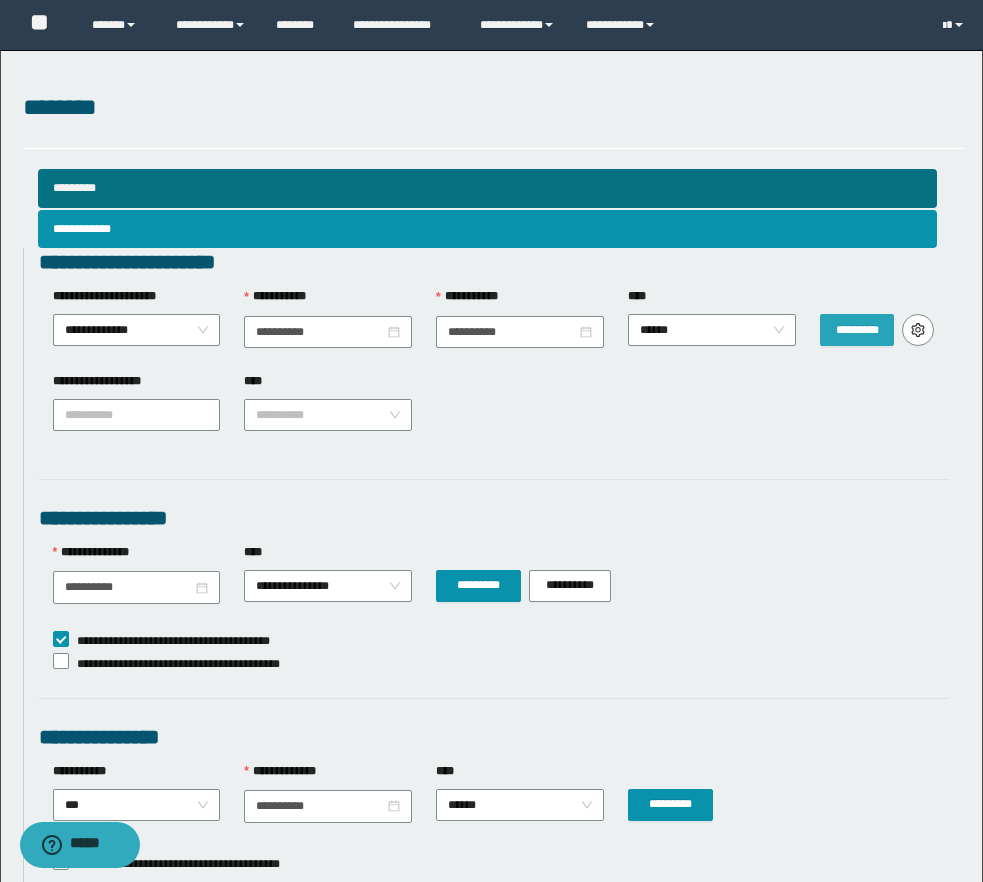 type 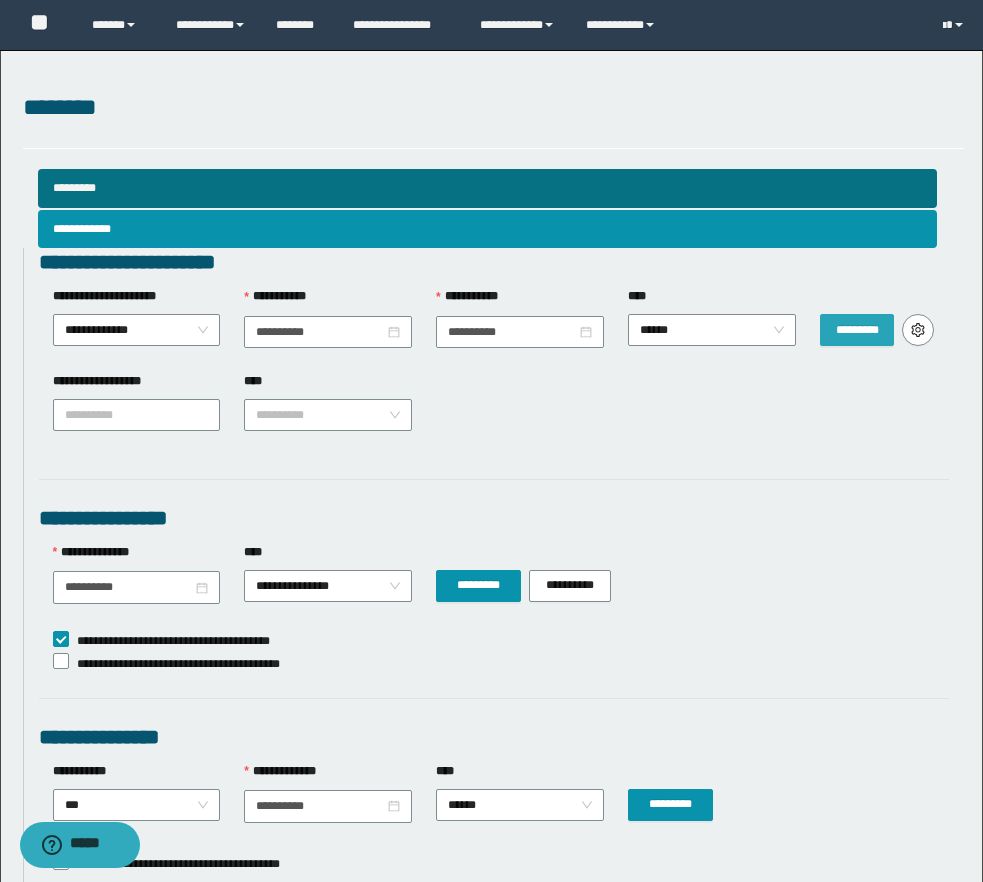 click on "*********" at bounding box center [857, 330] 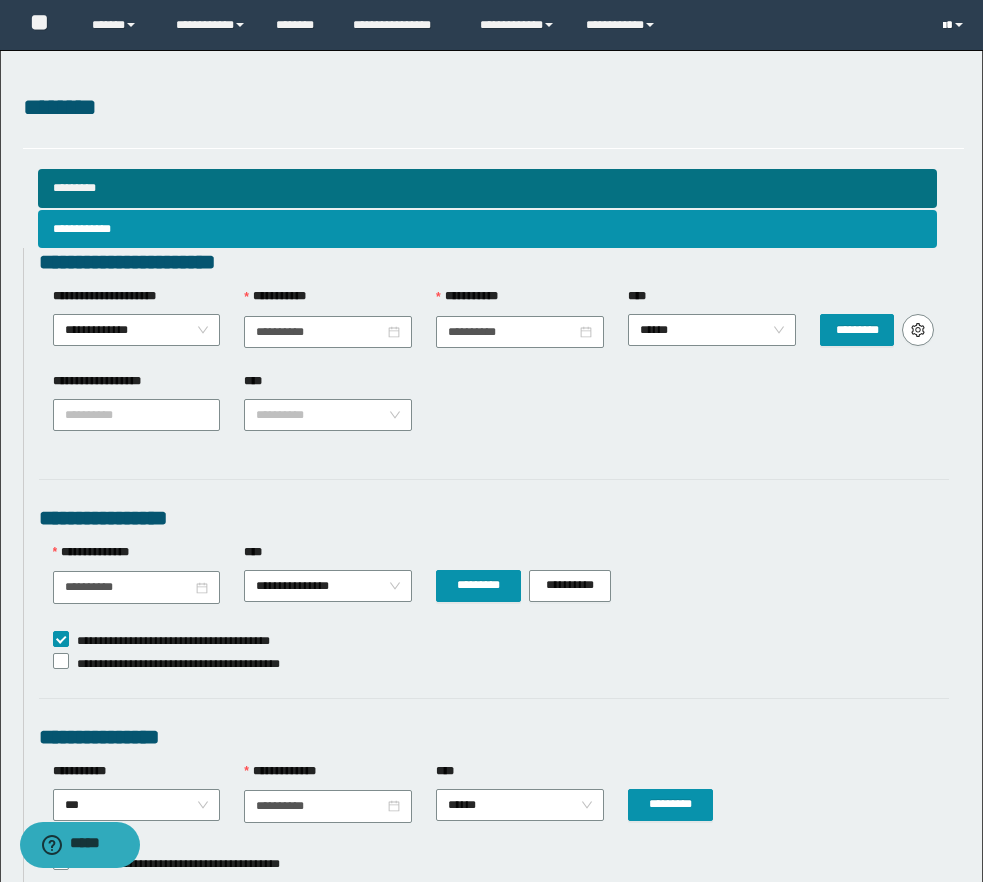 click at bounding box center (944, 26) 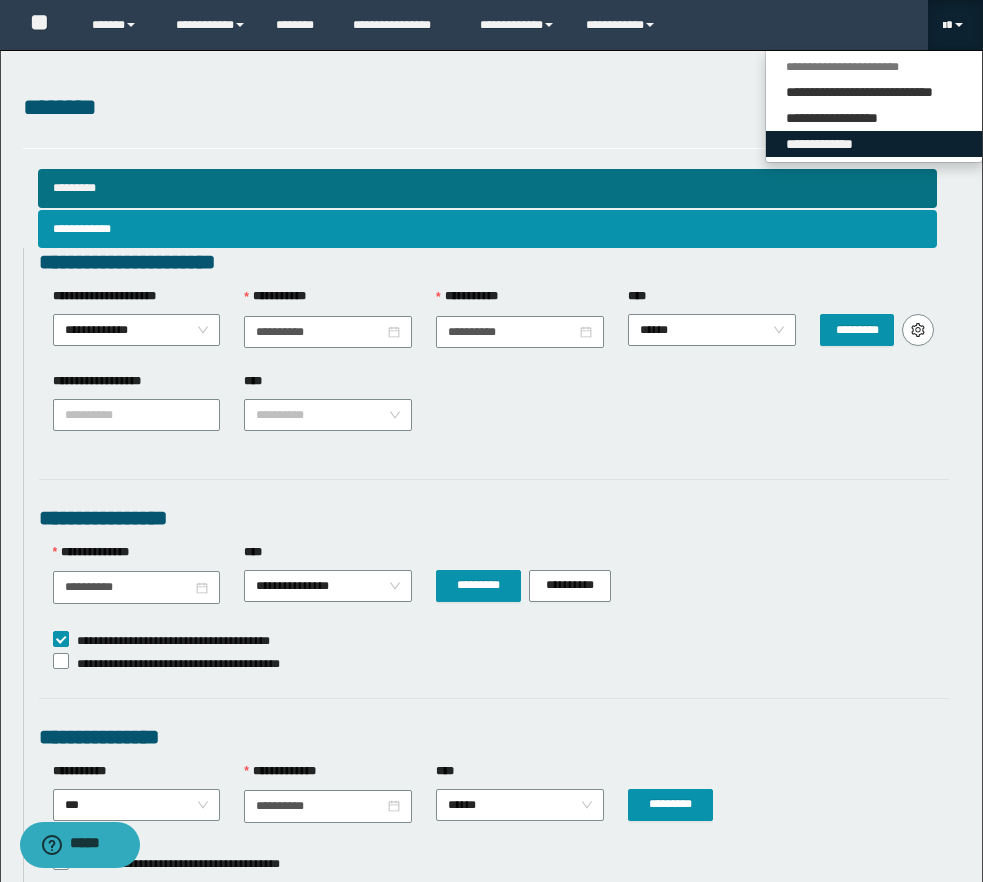 click on "**********" at bounding box center [874, 144] 